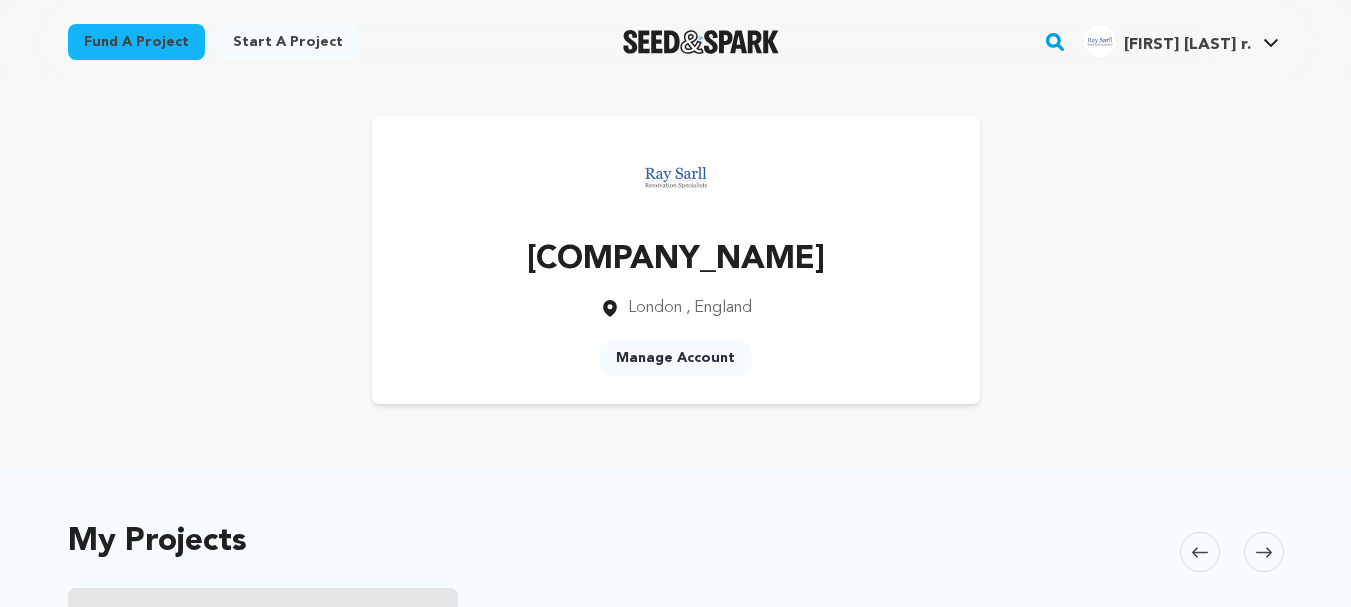 scroll, scrollTop: 0, scrollLeft: 0, axis: both 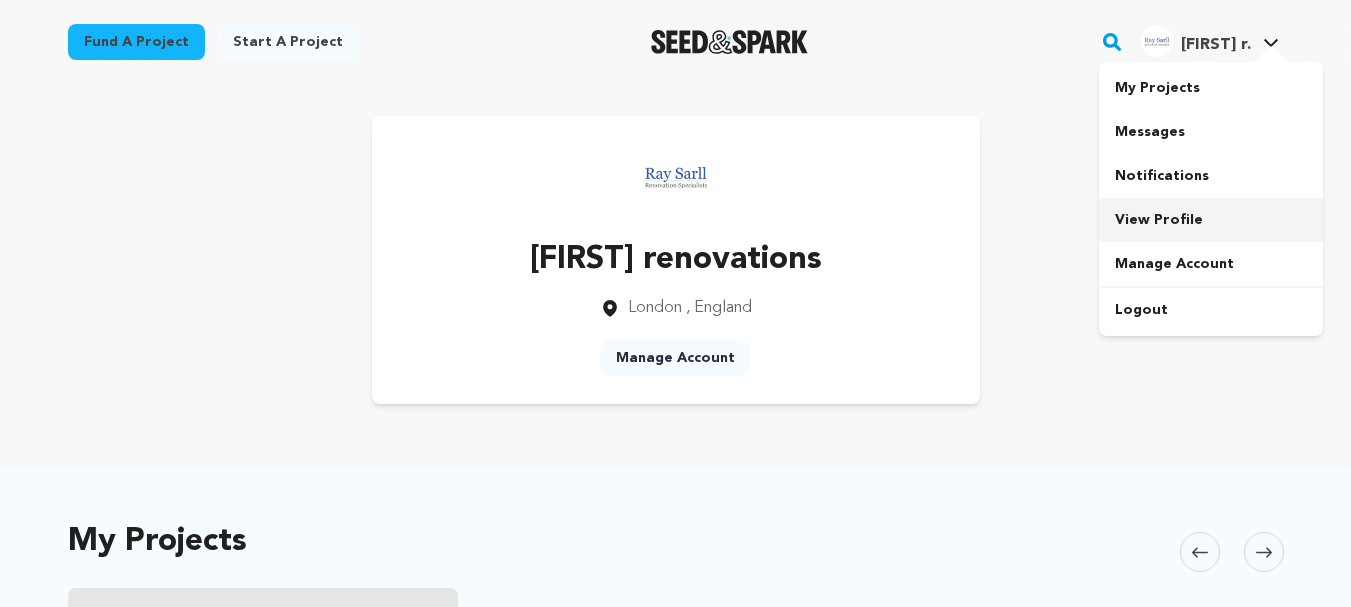 click on "View Profile" at bounding box center (1211, 220) 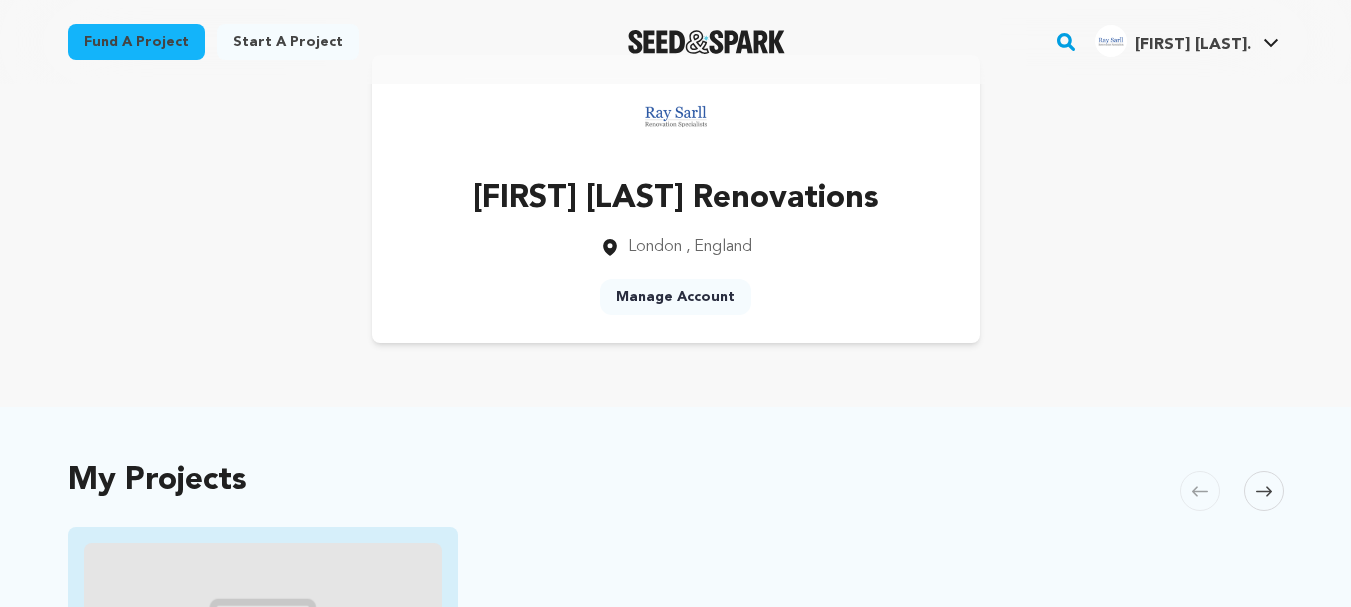 scroll, scrollTop: 0, scrollLeft: 0, axis: both 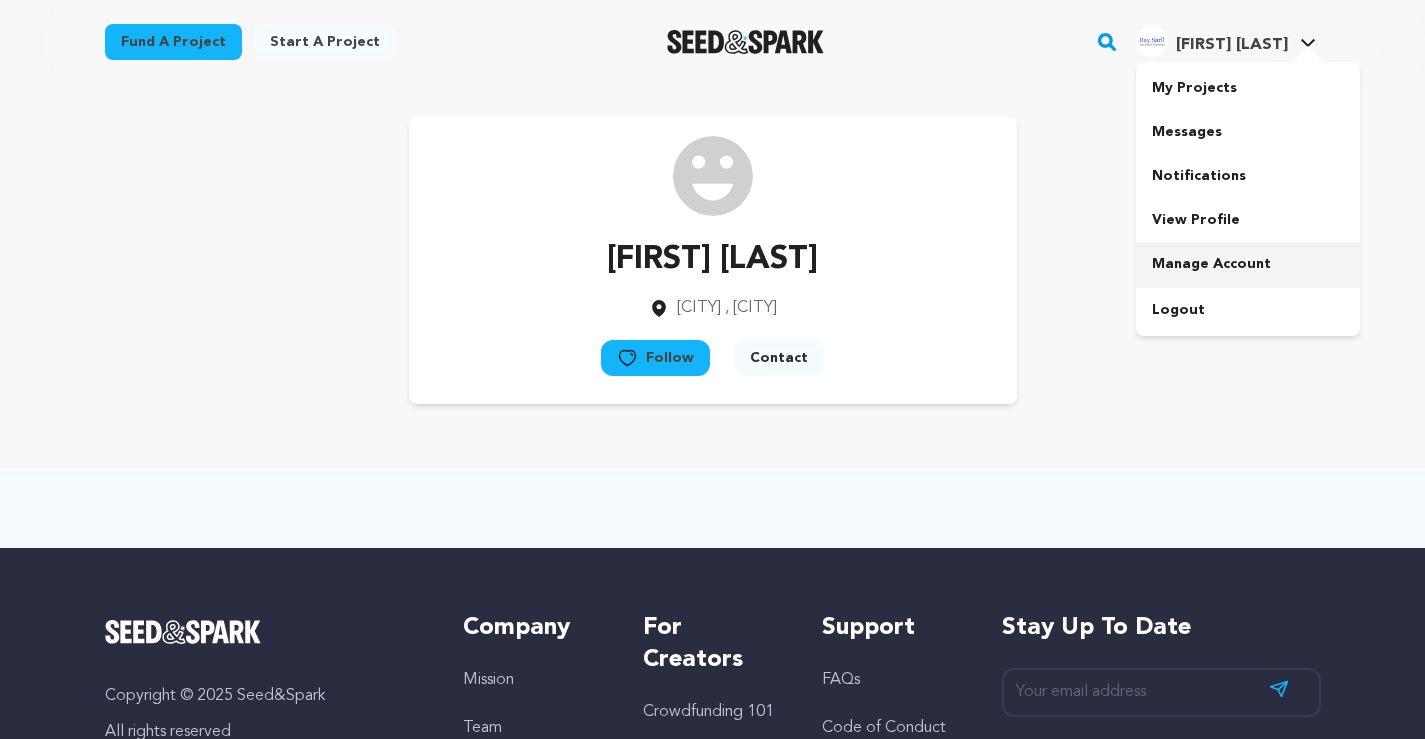 click on "Manage Account" at bounding box center [1248, 264] 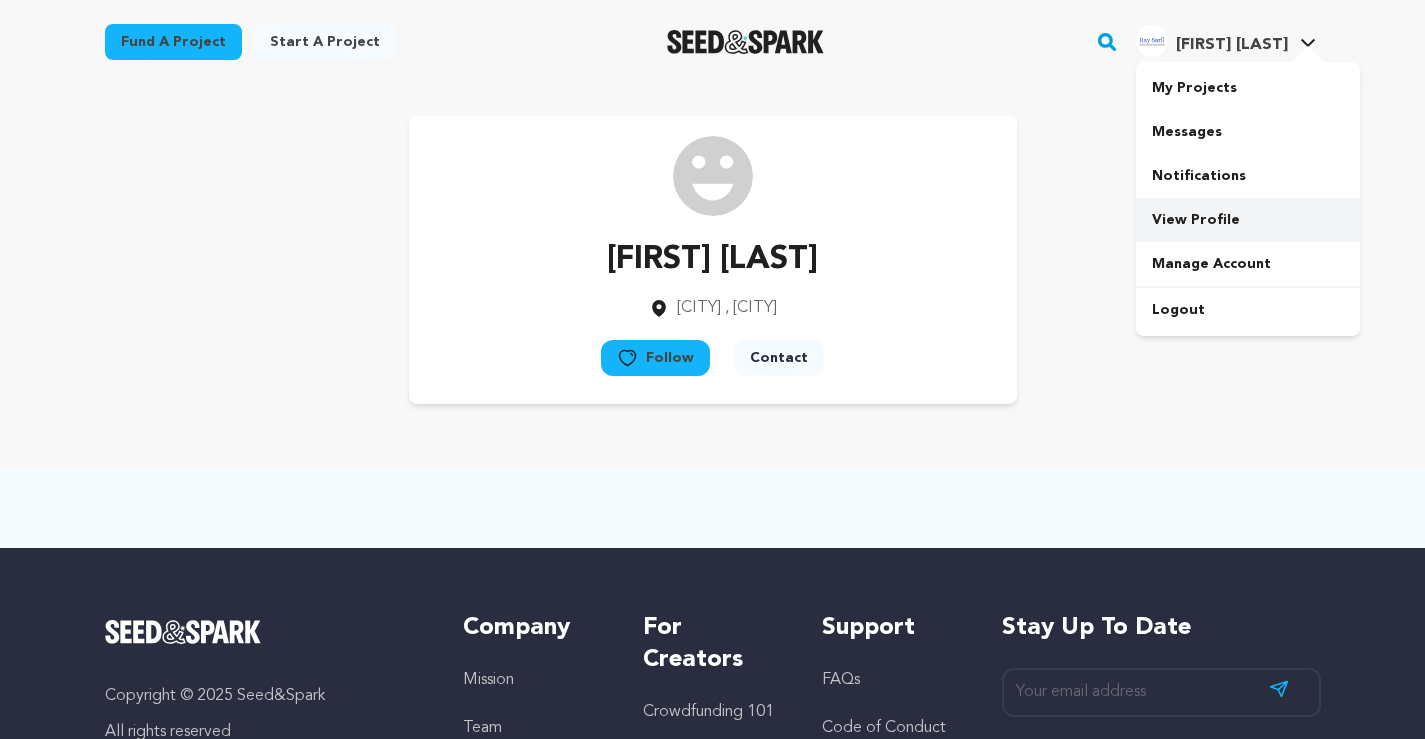 click on "View Profile" at bounding box center [1248, 220] 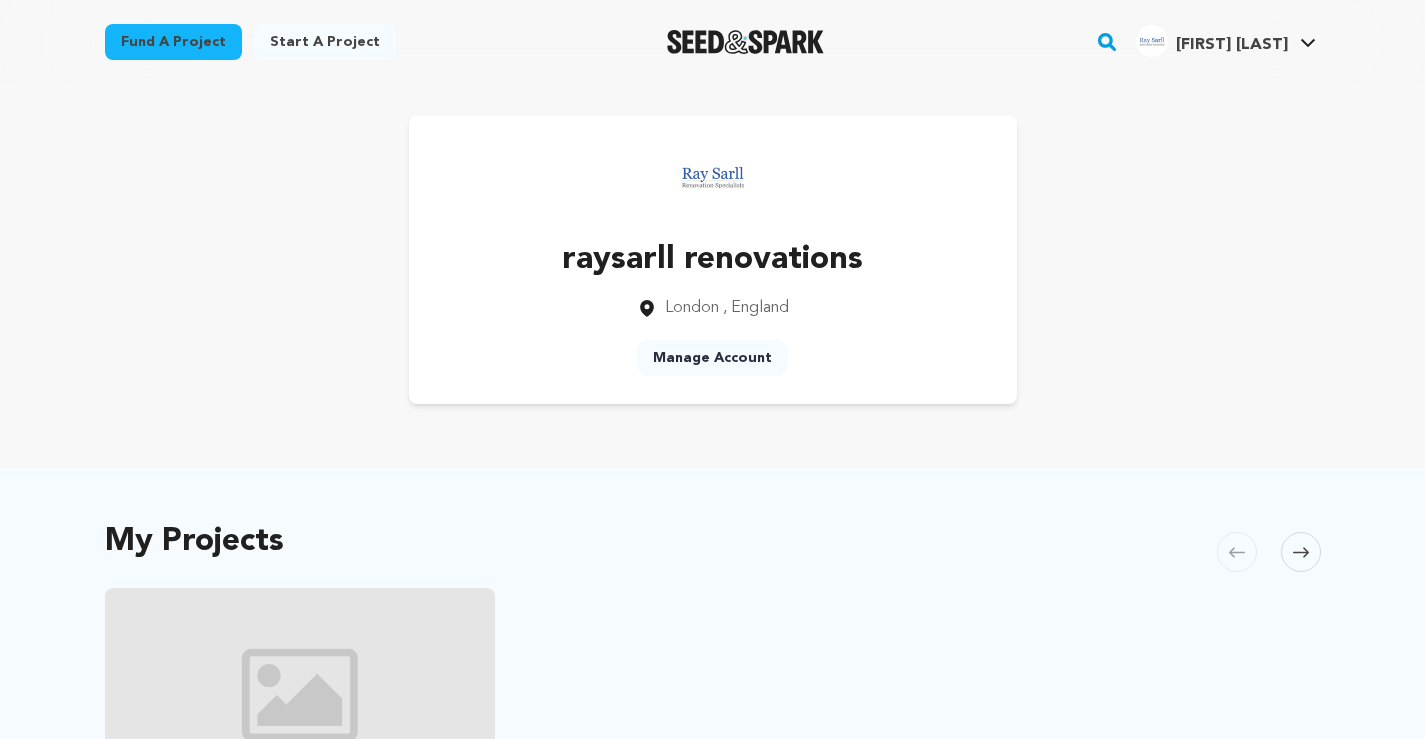 scroll, scrollTop: 0, scrollLeft: 0, axis: both 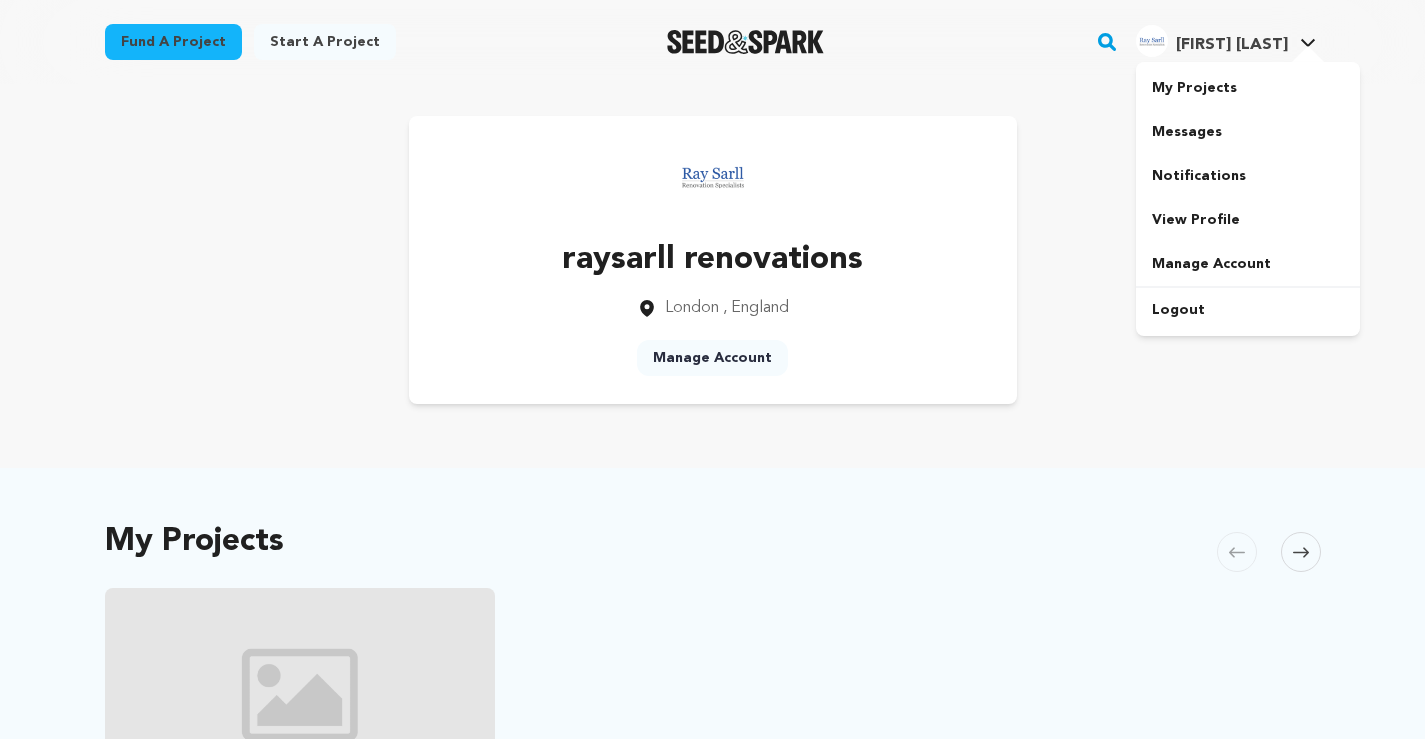 click on "[FIRST] [LAST]" at bounding box center [1232, 45] 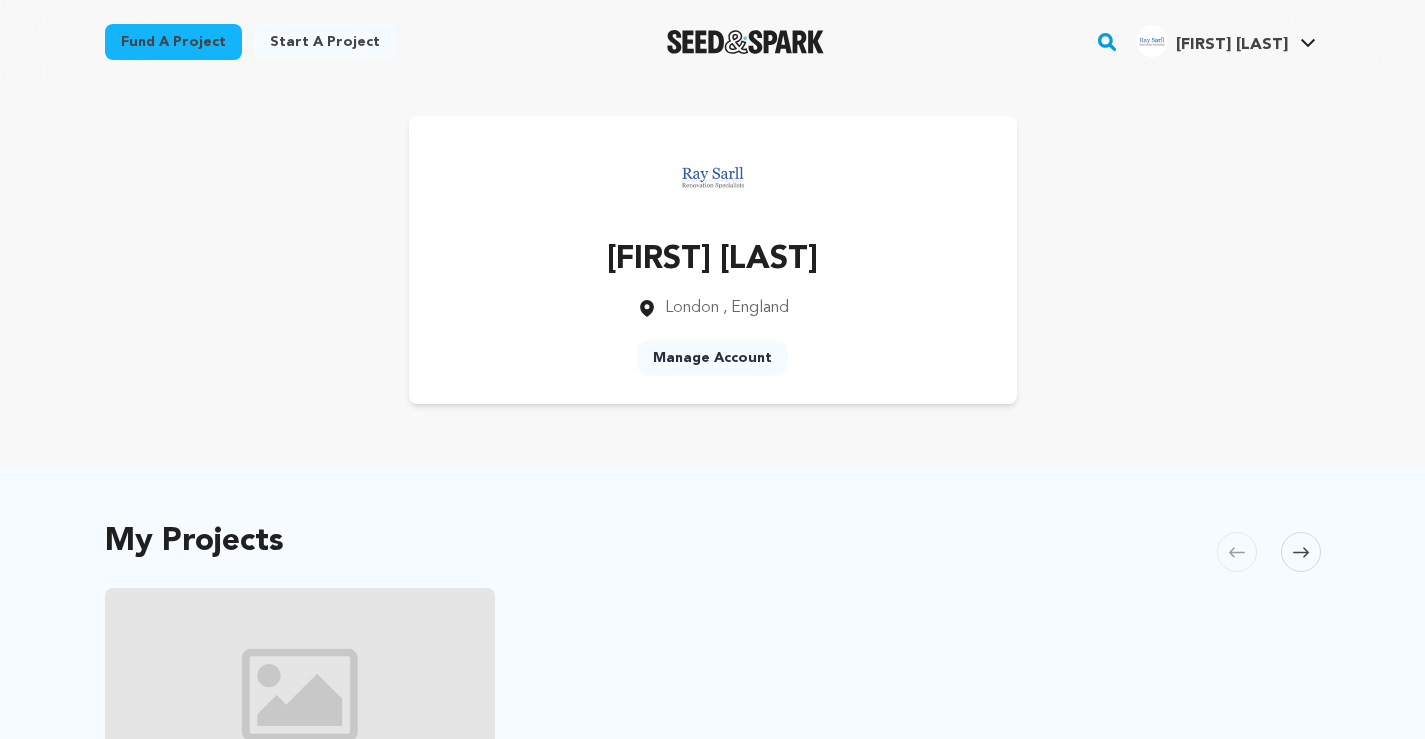 scroll, scrollTop: 0, scrollLeft: 0, axis: both 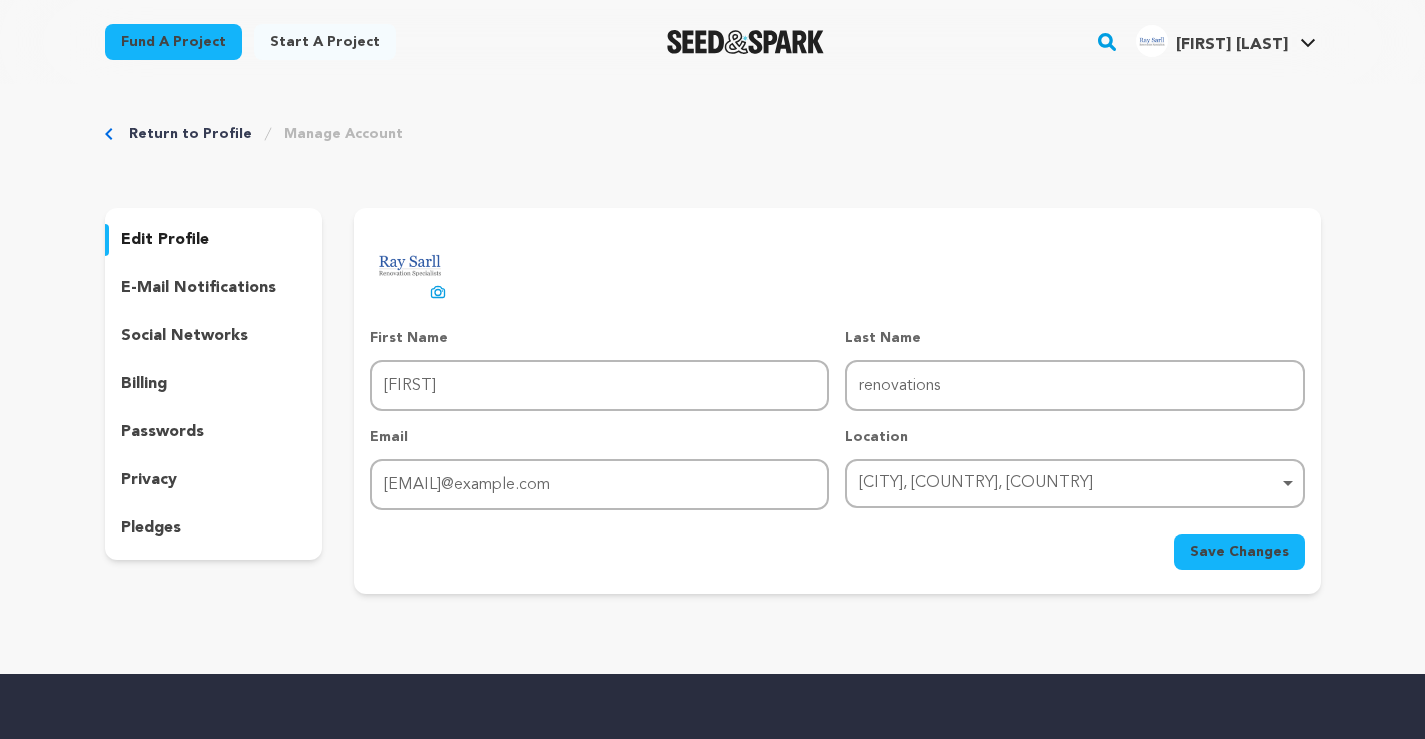 click on "[FIRST] [LAST]" at bounding box center (1232, 45) 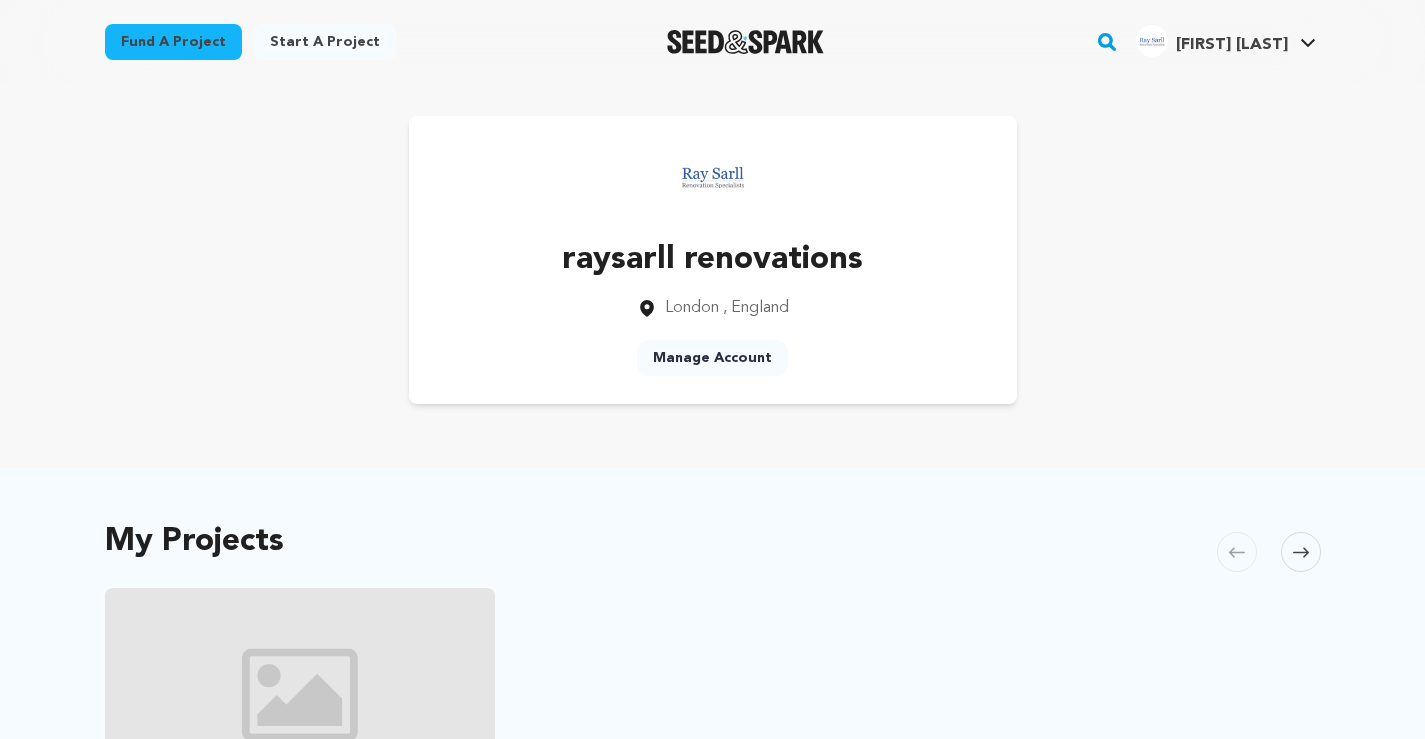 scroll, scrollTop: 0, scrollLeft: 0, axis: both 